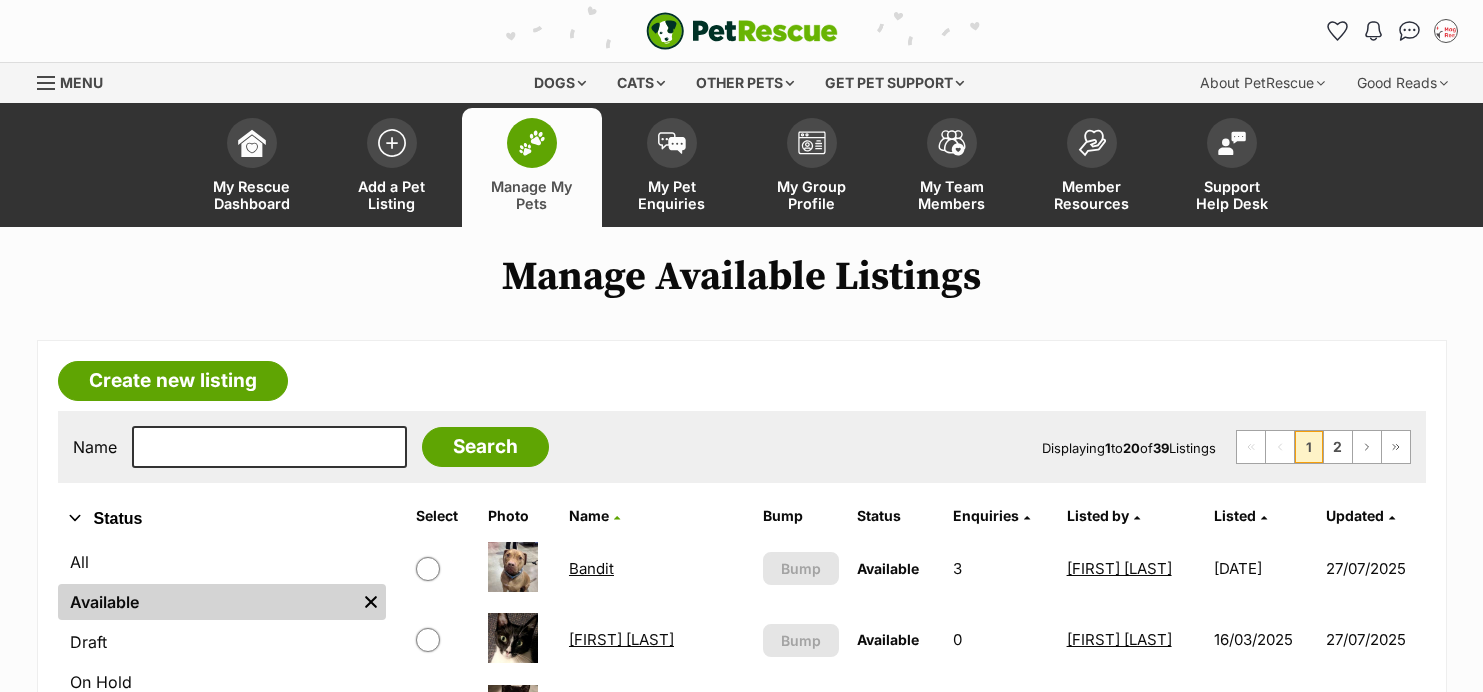 scroll, scrollTop: 415, scrollLeft: 0, axis: vertical 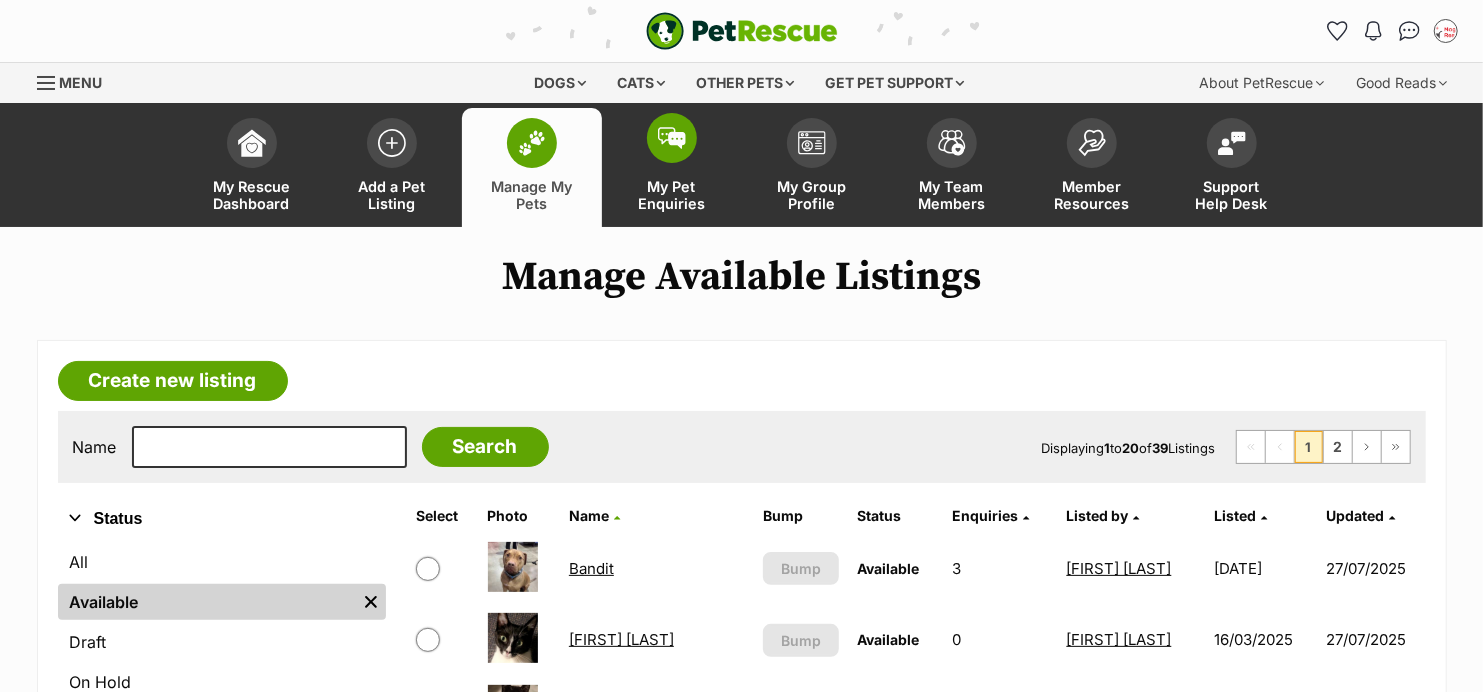 click at bounding box center [672, 138] 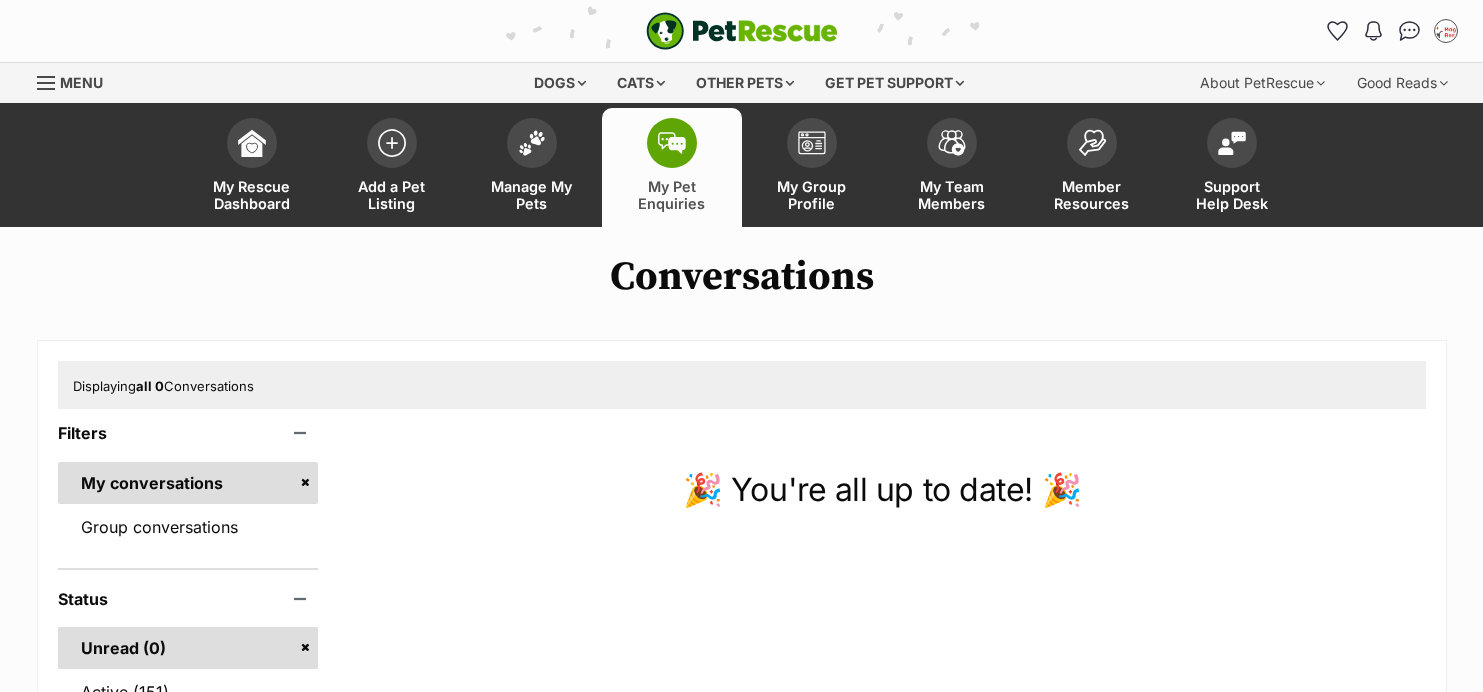 scroll, scrollTop: 0, scrollLeft: 0, axis: both 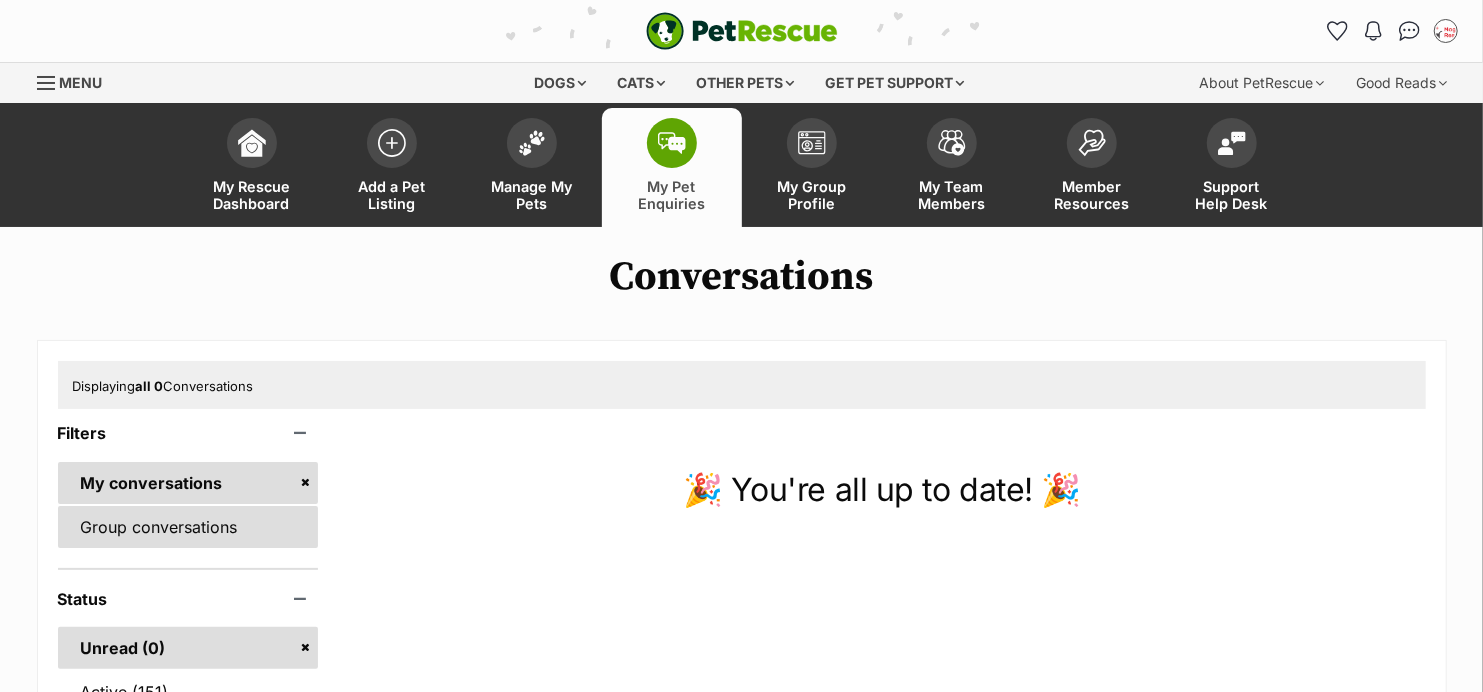 click on "Group conversations" at bounding box center (188, 527) 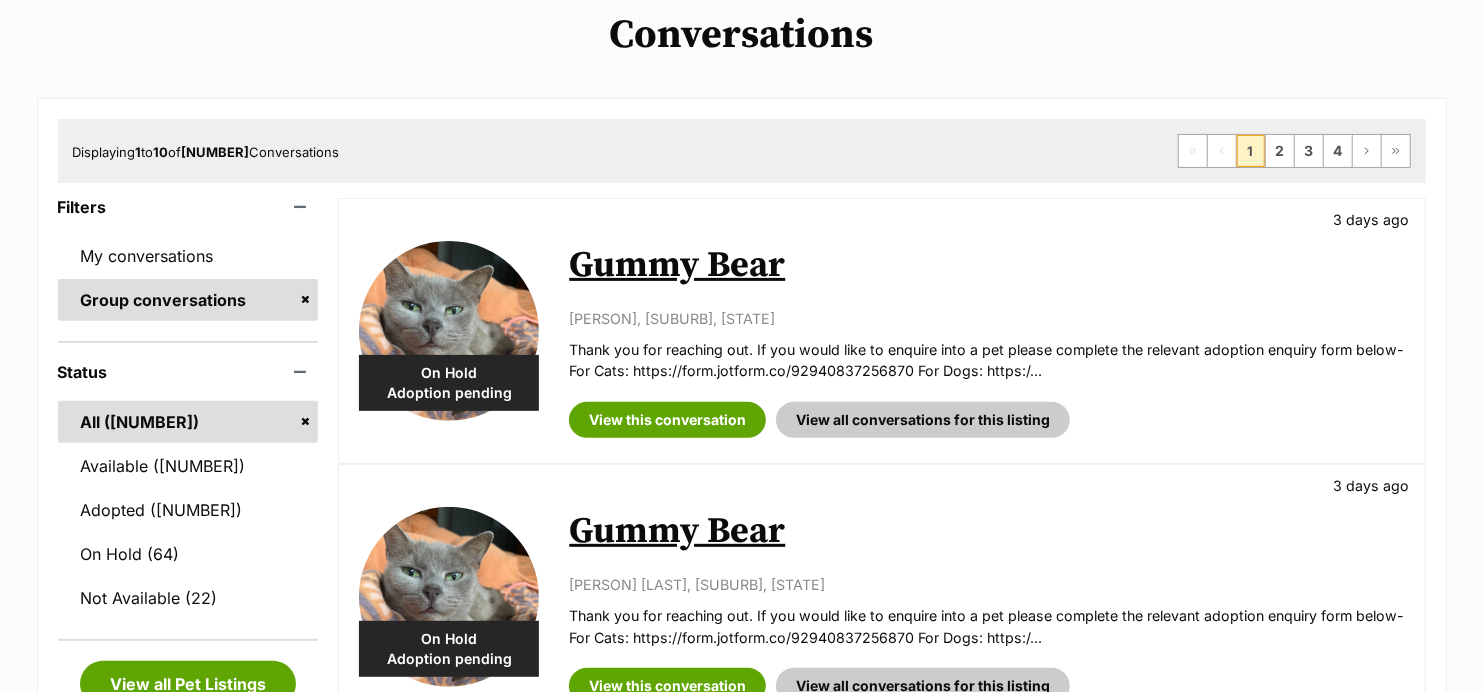 scroll, scrollTop: 475, scrollLeft: 0, axis: vertical 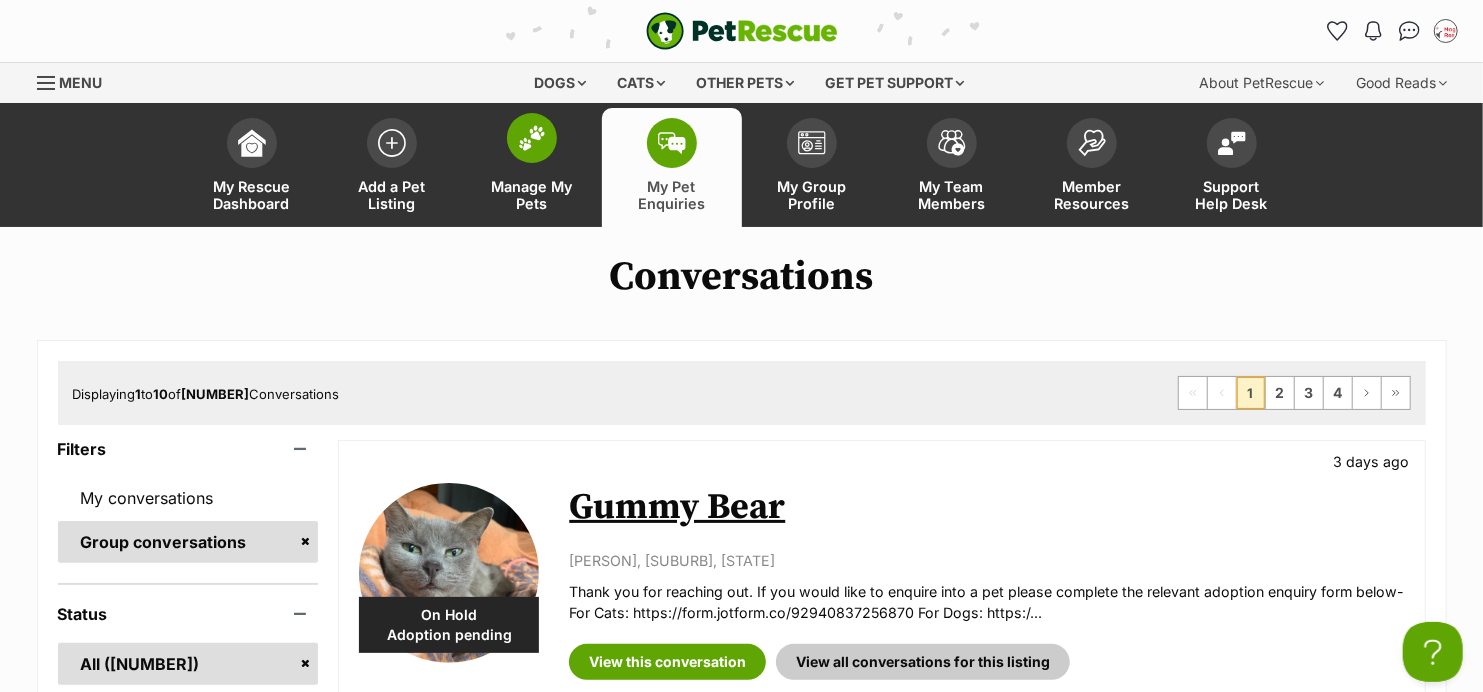 click at bounding box center [532, 138] 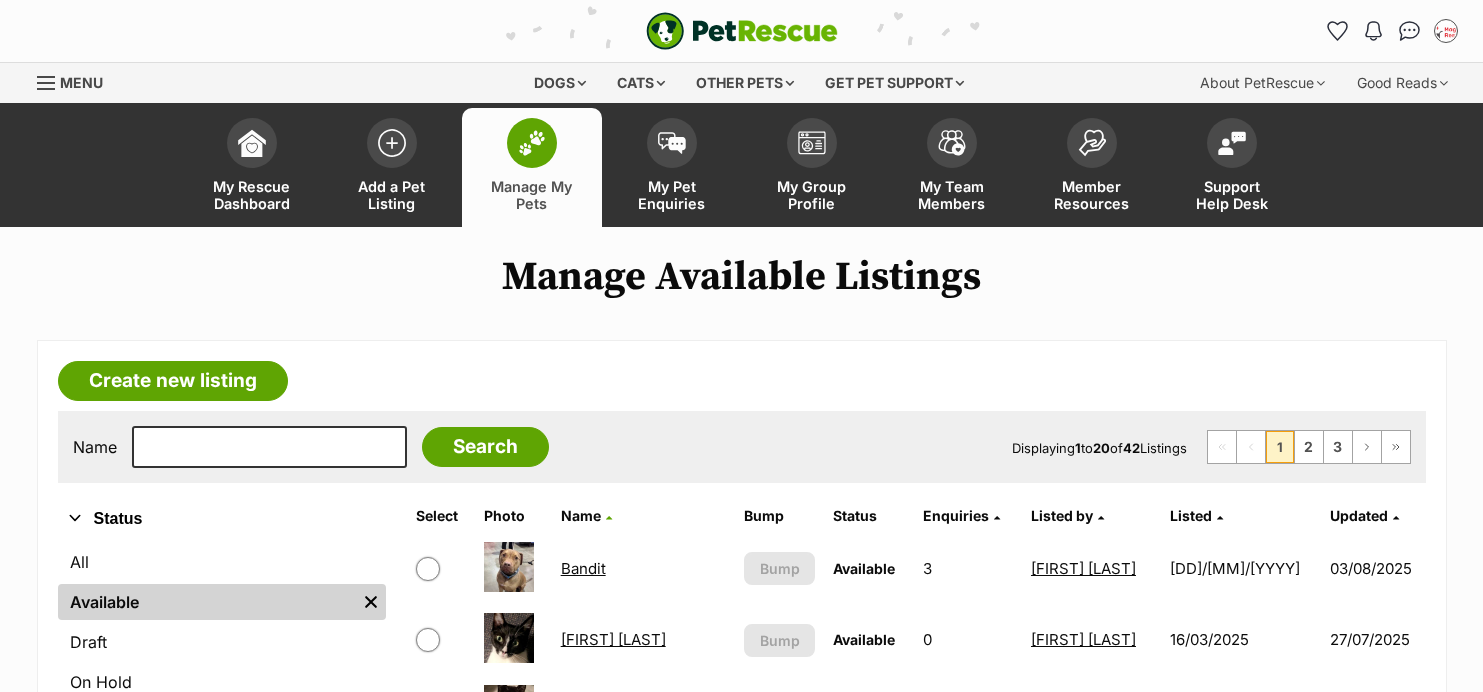 scroll, scrollTop: 0, scrollLeft: 0, axis: both 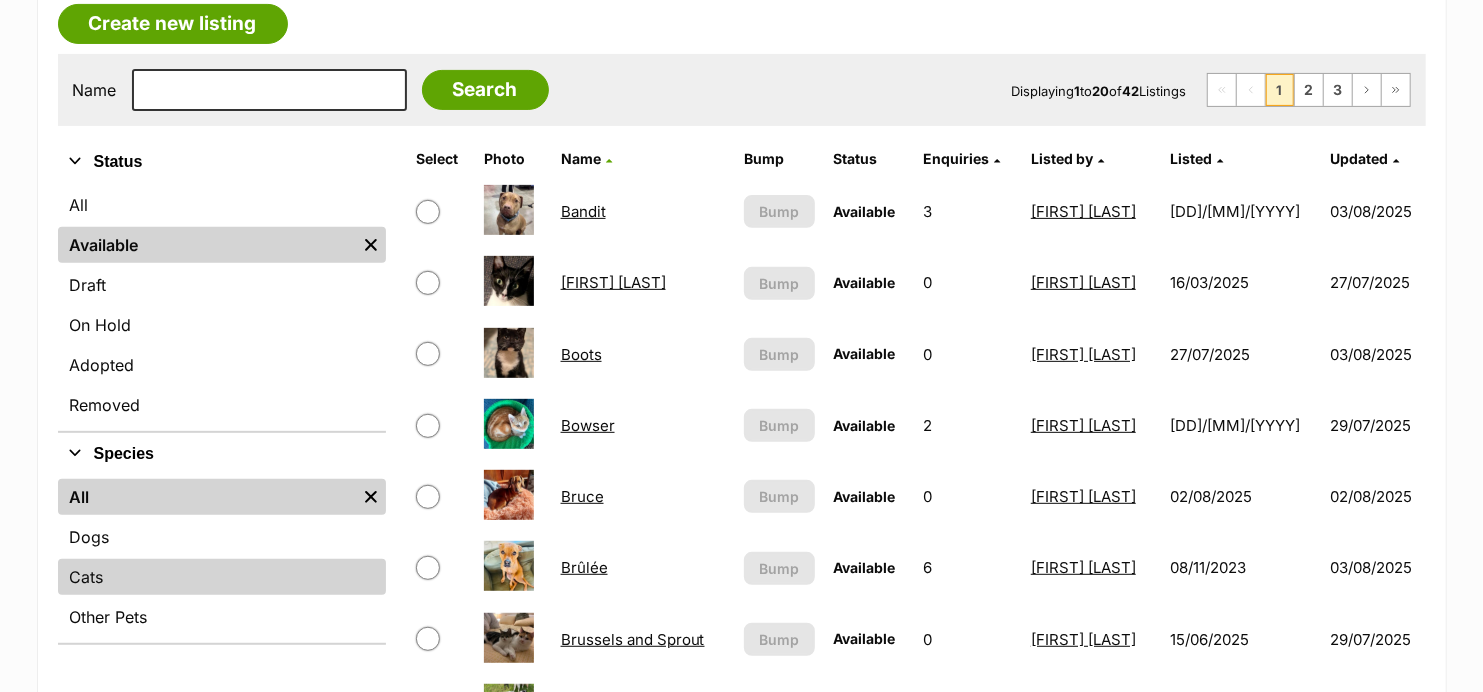 click on "Cats" at bounding box center [222, 577] 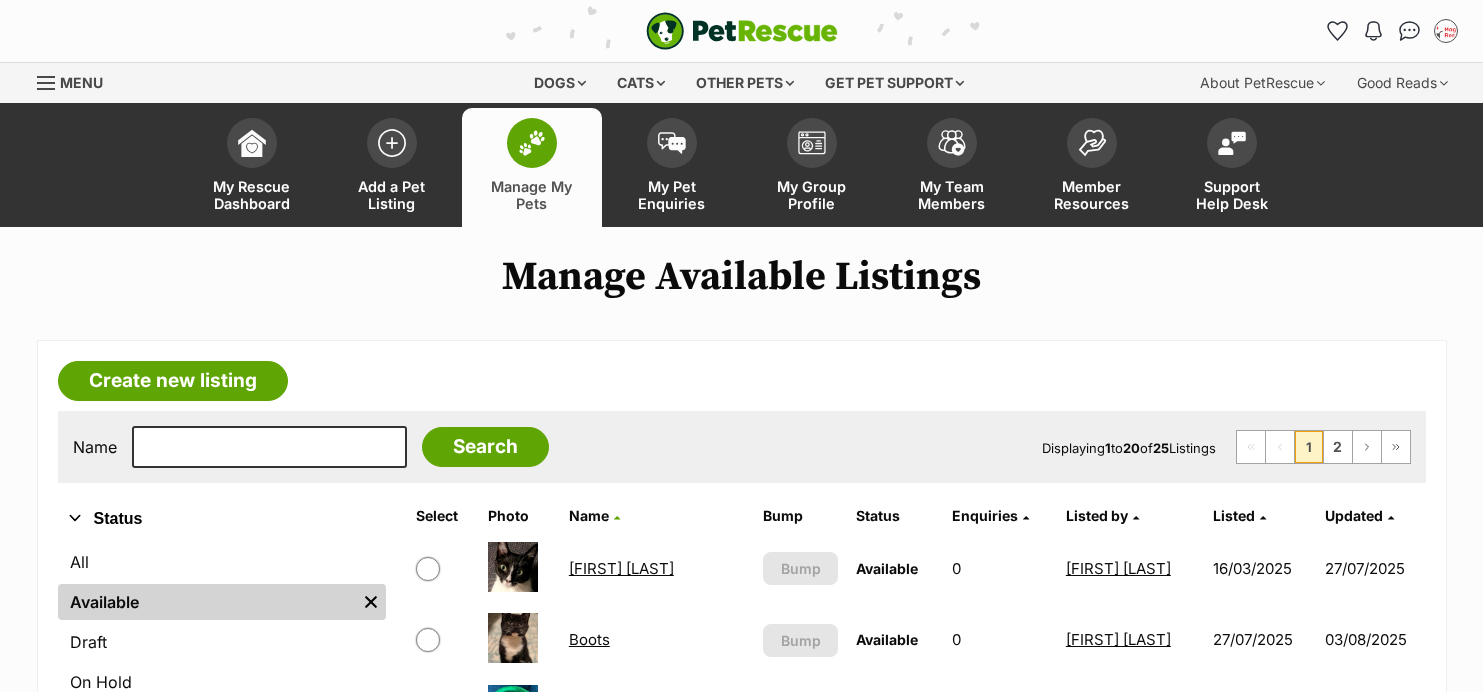 scroll, scrollTop: 0, scrollLeft: 0, axis: both 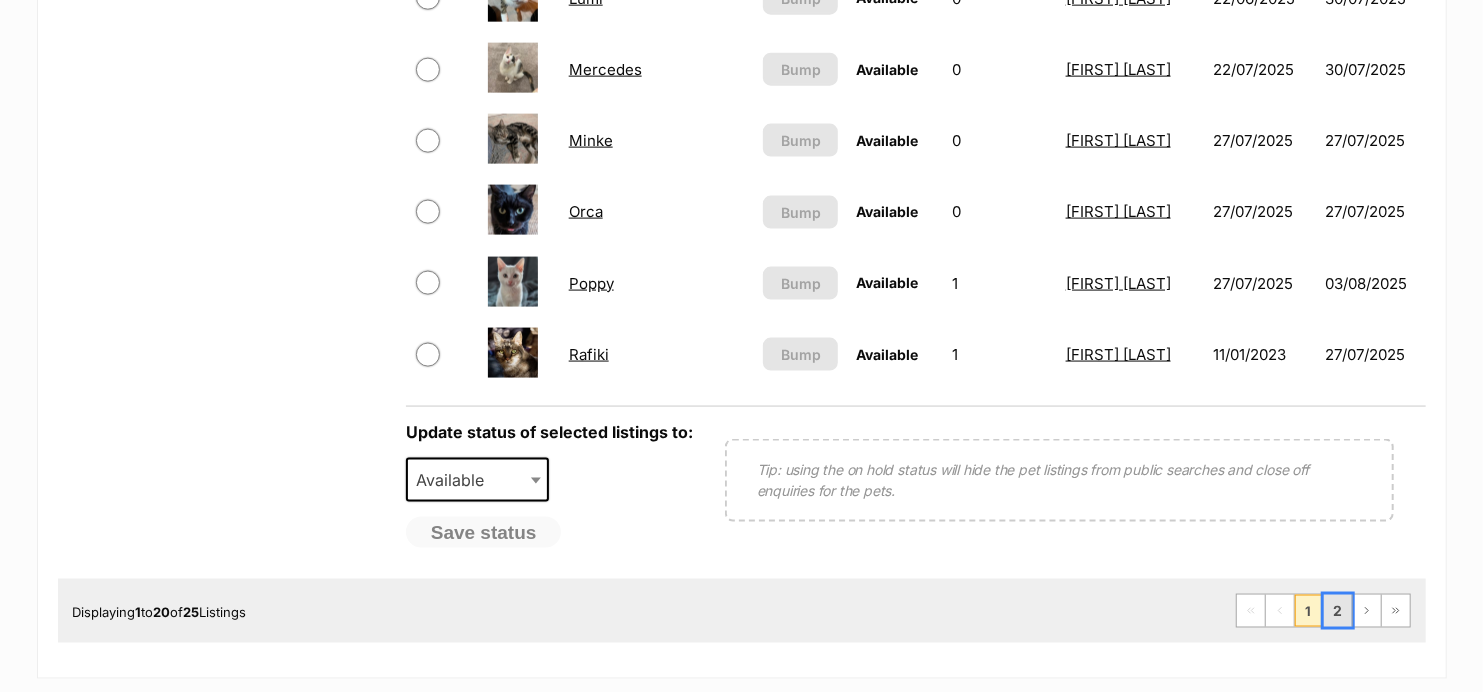 click on "2" at bounding box center (1338, 611) 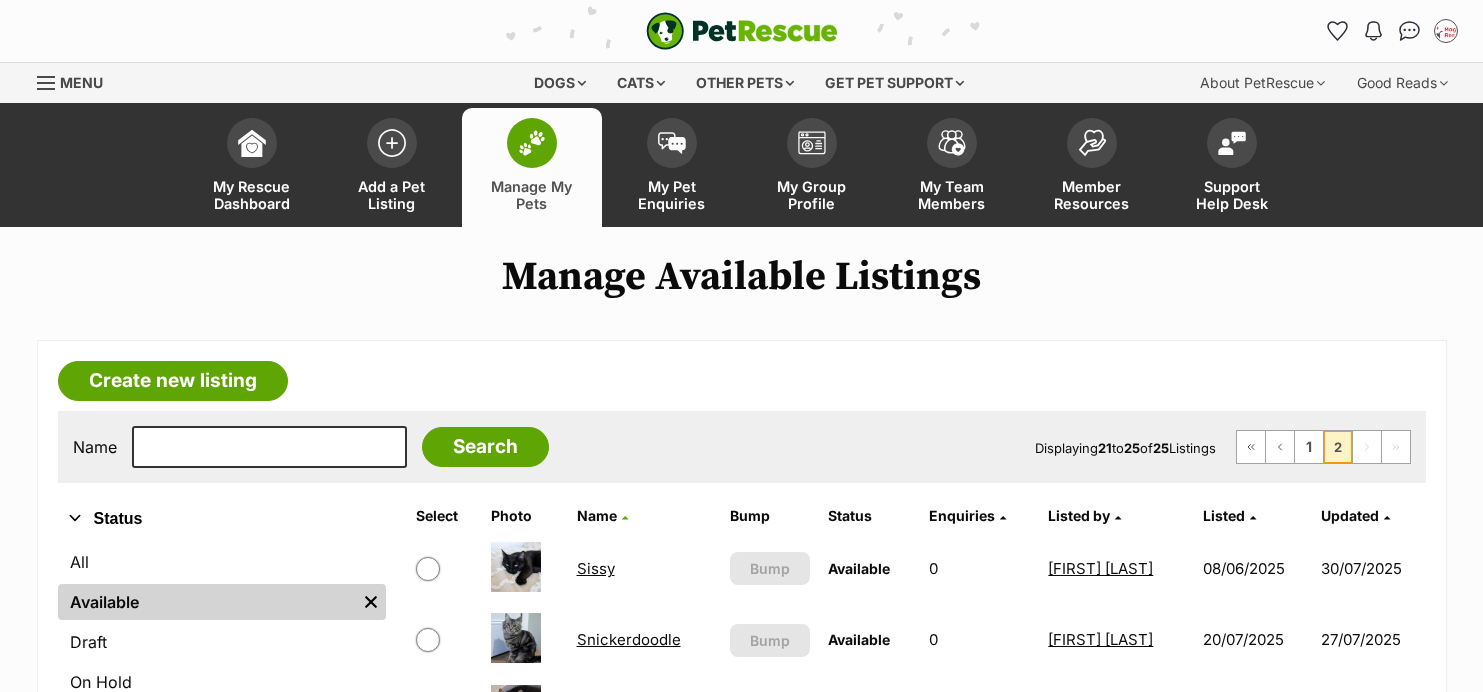 scroll, scrollTop: 0, scrollLeft: 0, axis: both 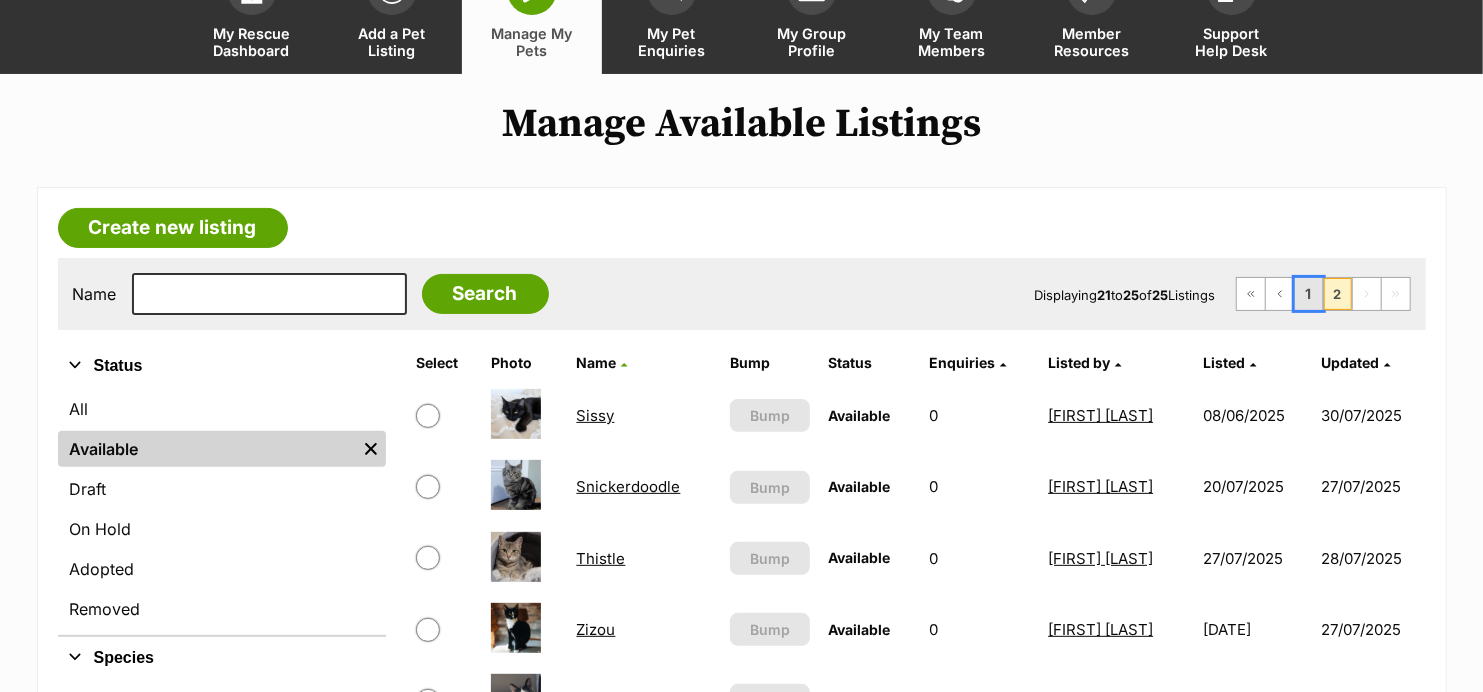 click on "1" at bounding box center (1309, 294) 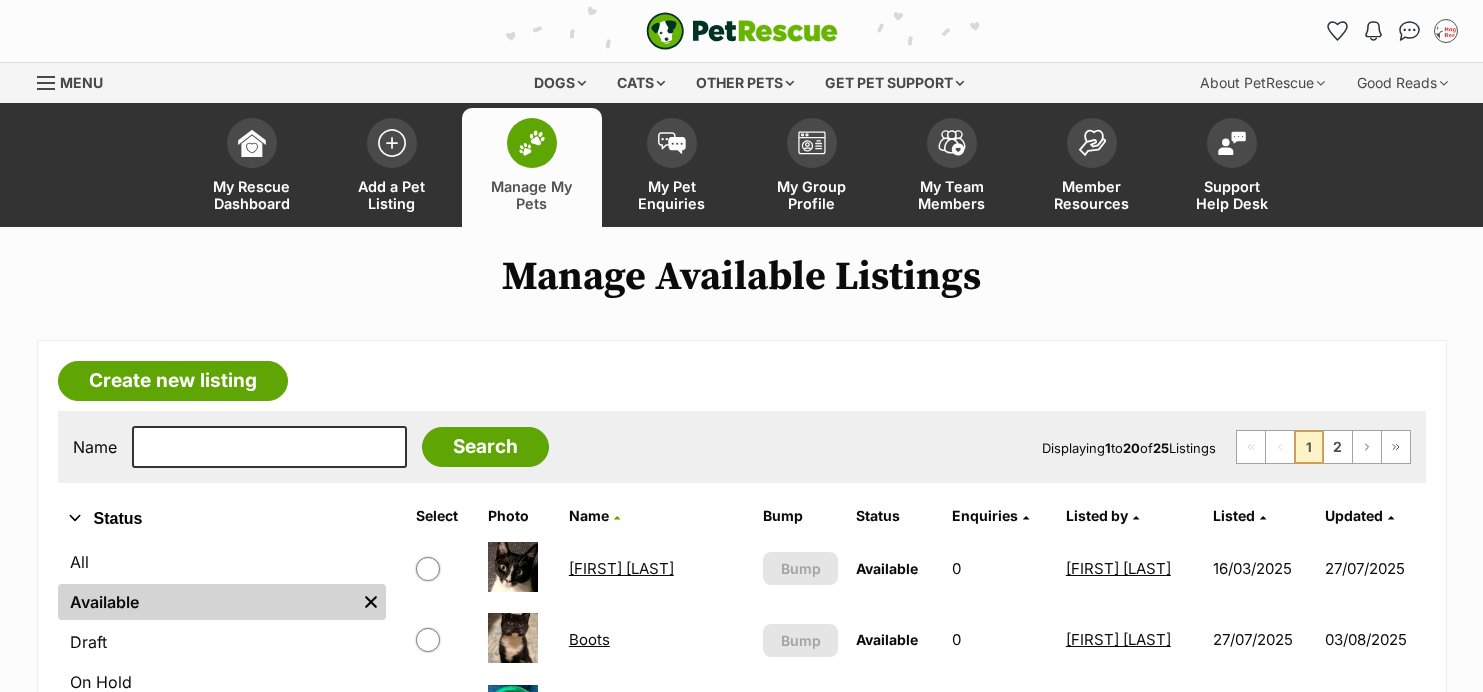 scroll, scrollTop: 0, scrollLeft: 0, axis: both 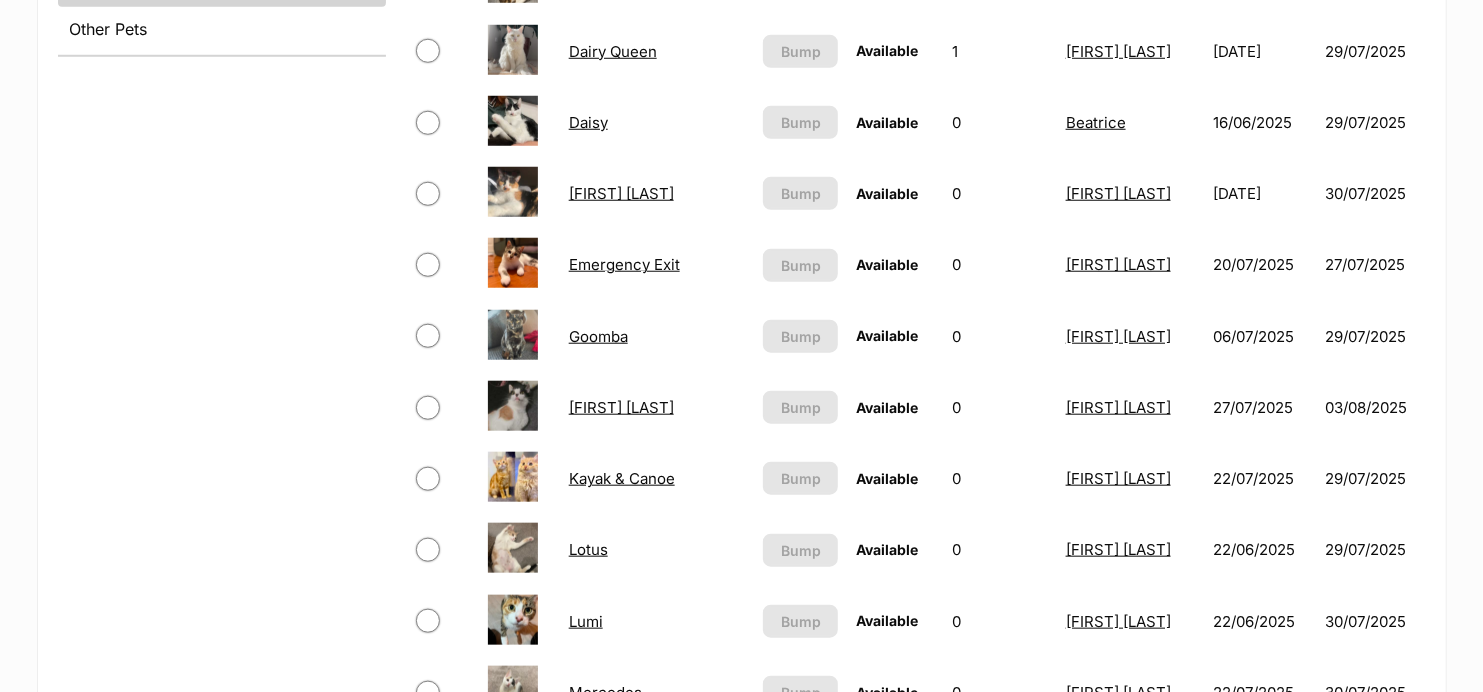 click on "[FIRST] [LAST]" at bounding box center (621, 193) 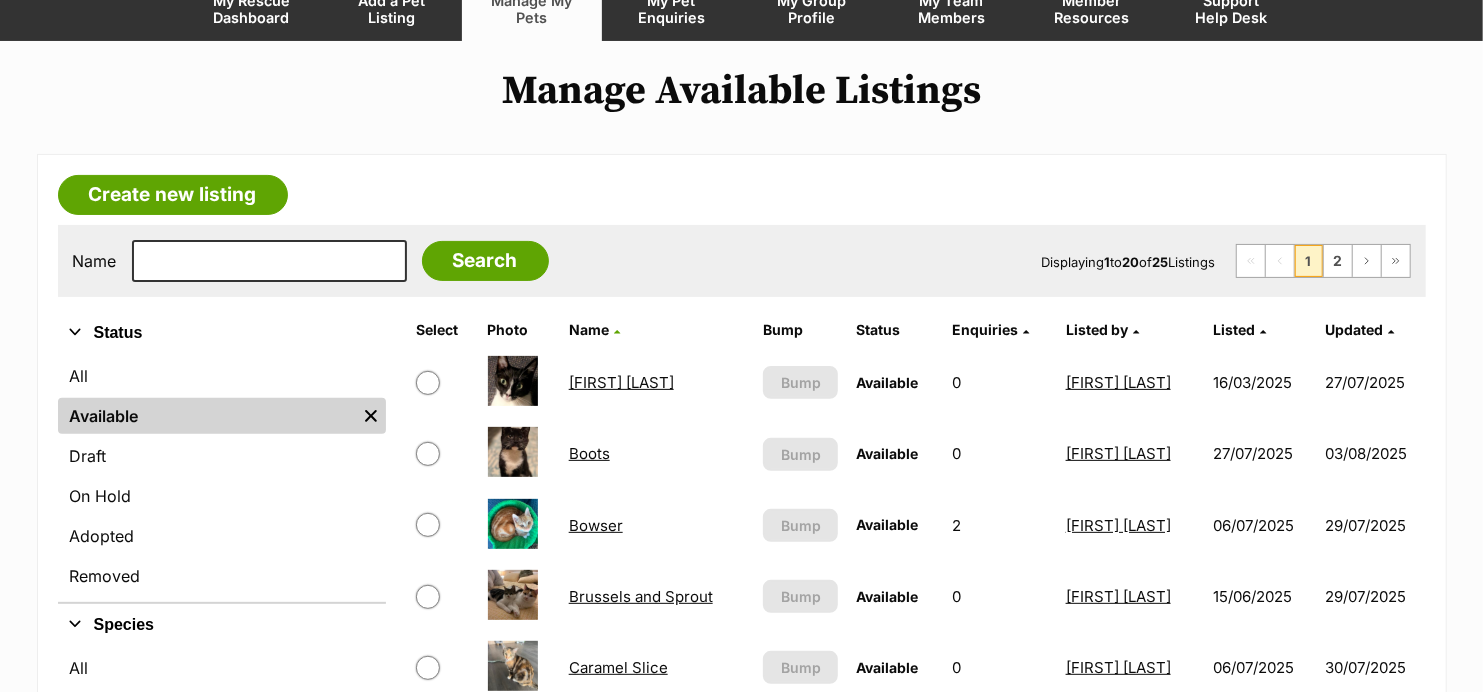 scroll, scrollTop: 0, scrollLeft: 0, axis: both 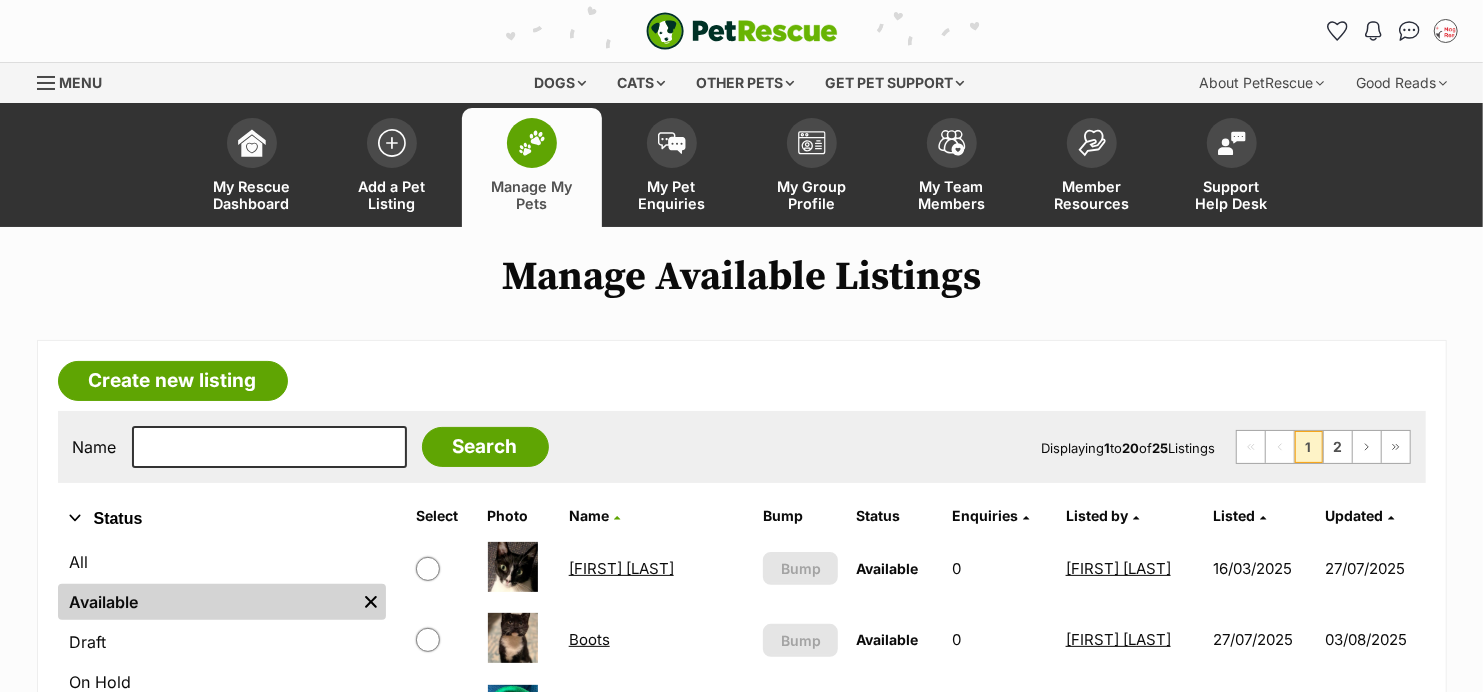click at bounding box center [532, 143] 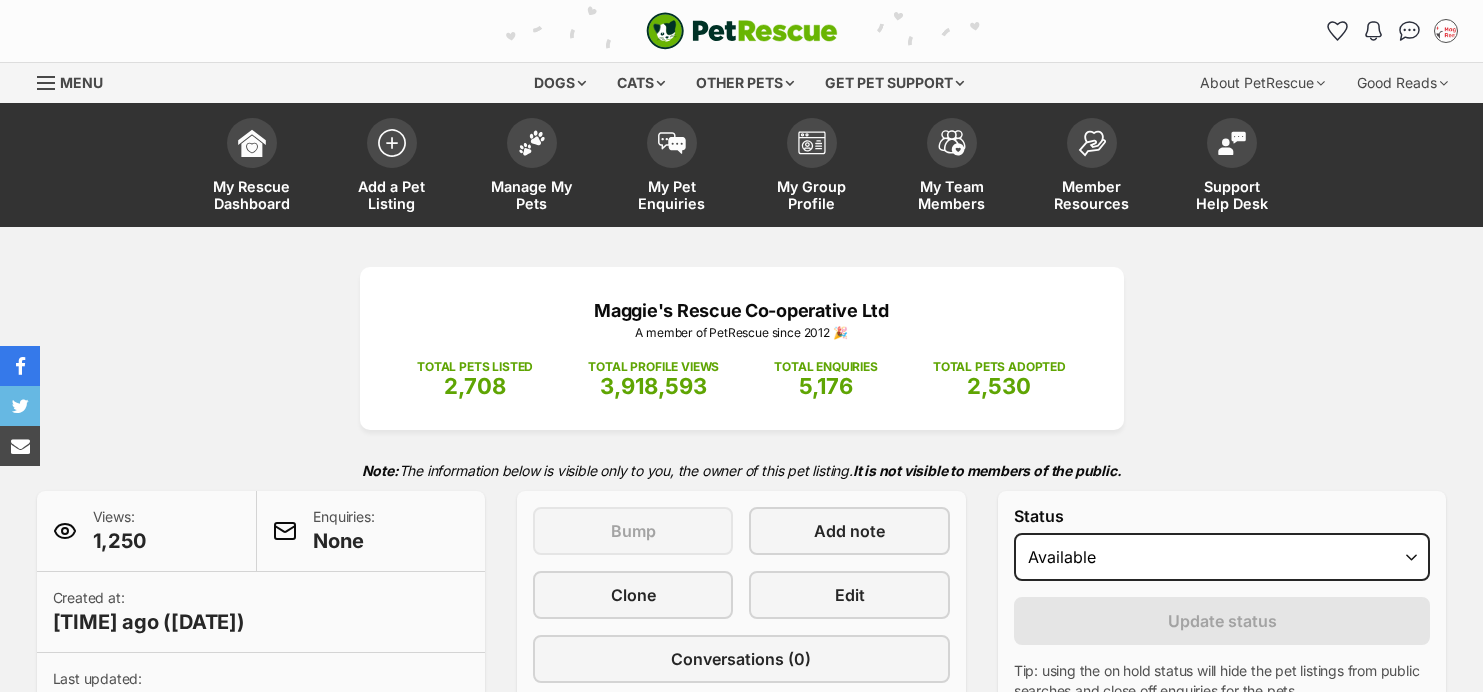 scroll, scrollTop: 0, scrollLeft: 0, axis: both 